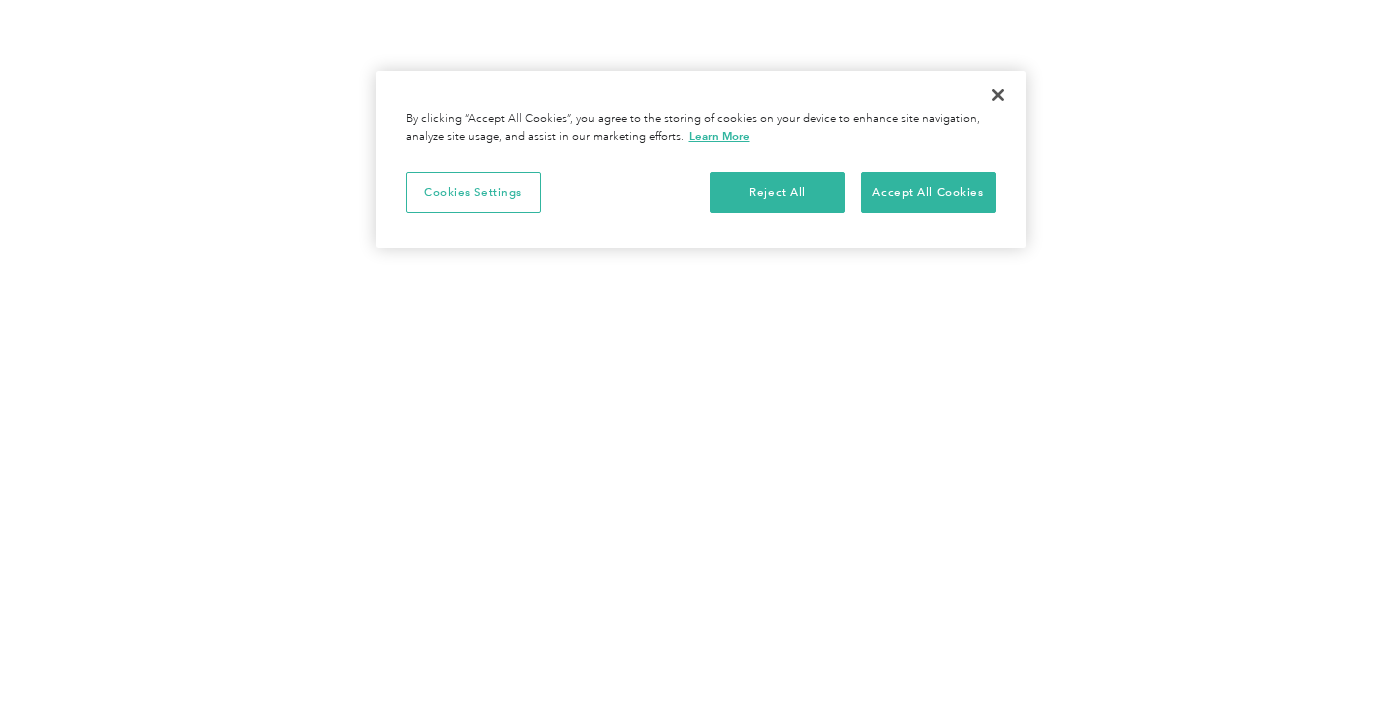 scroll, scrollTop: 0, scrollLeft: 0, axis: both 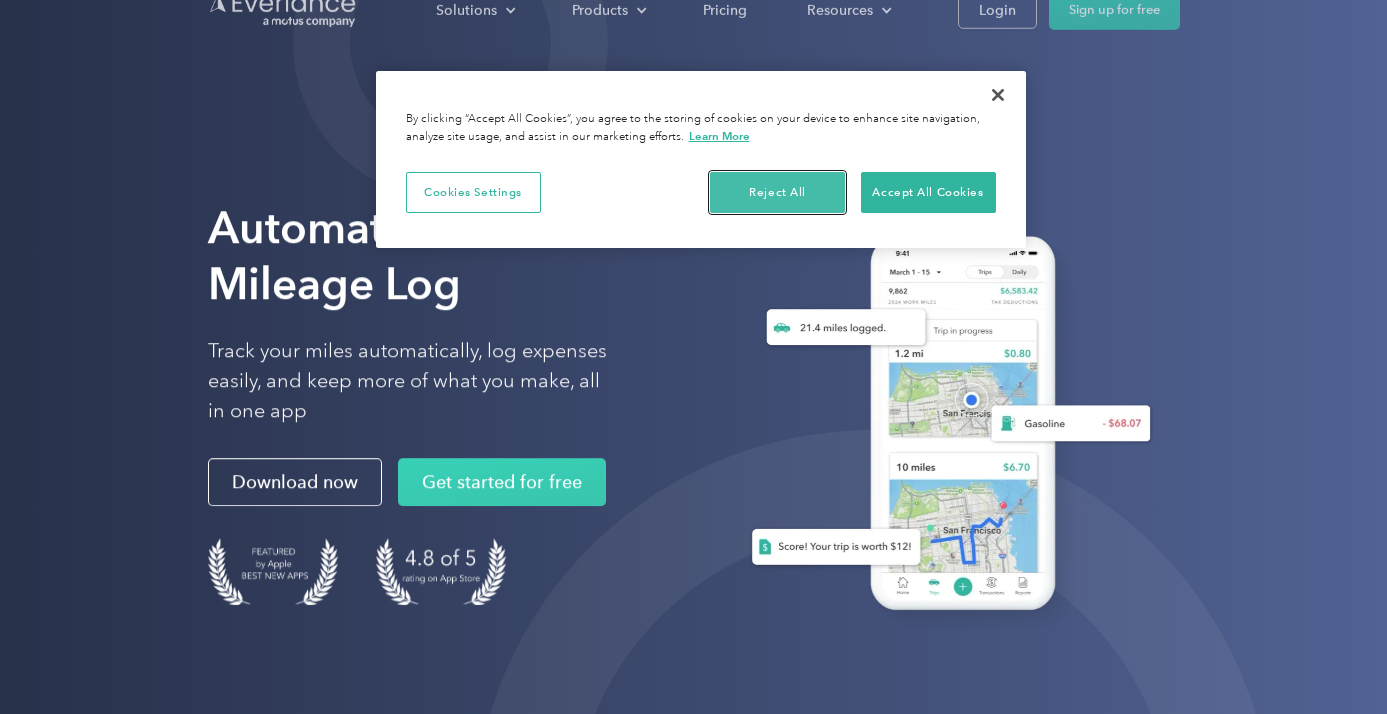 click on "Reject All" at bounding box center [777, 193] 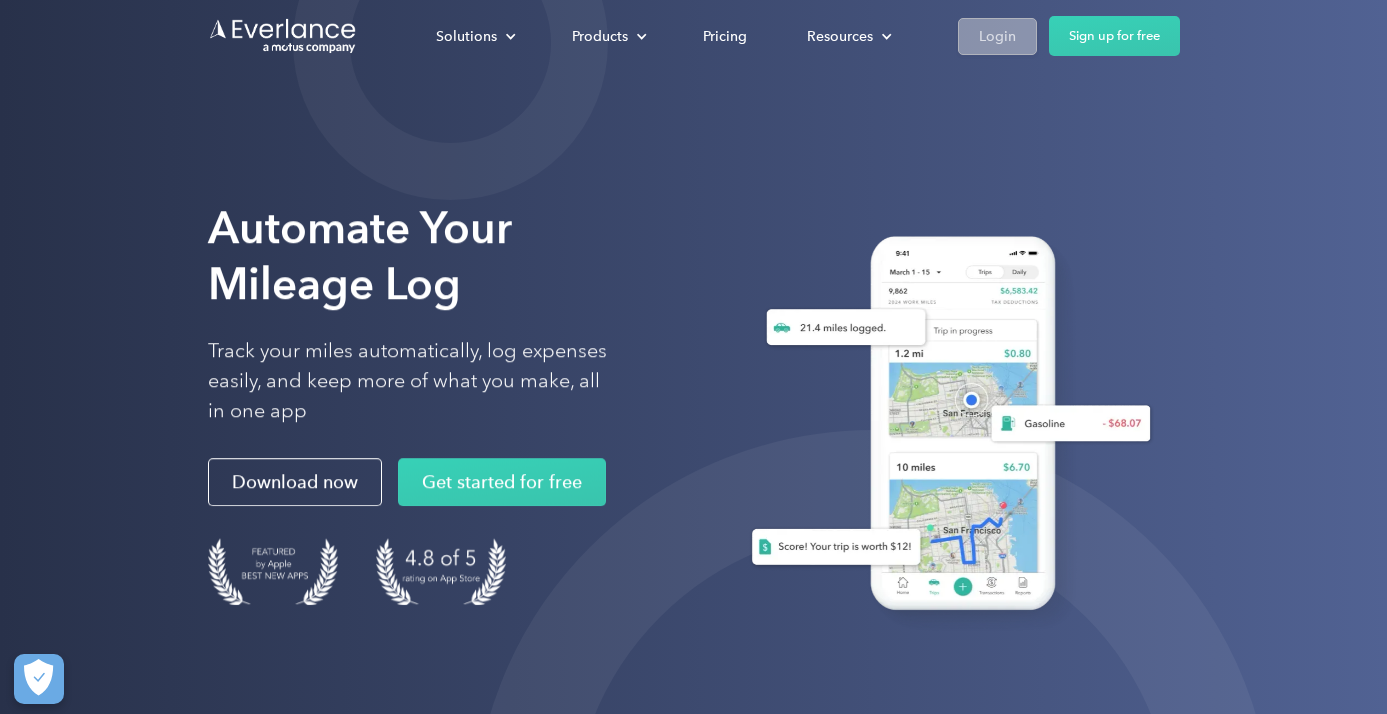 click on "Login" at bounding box center (997, 36) 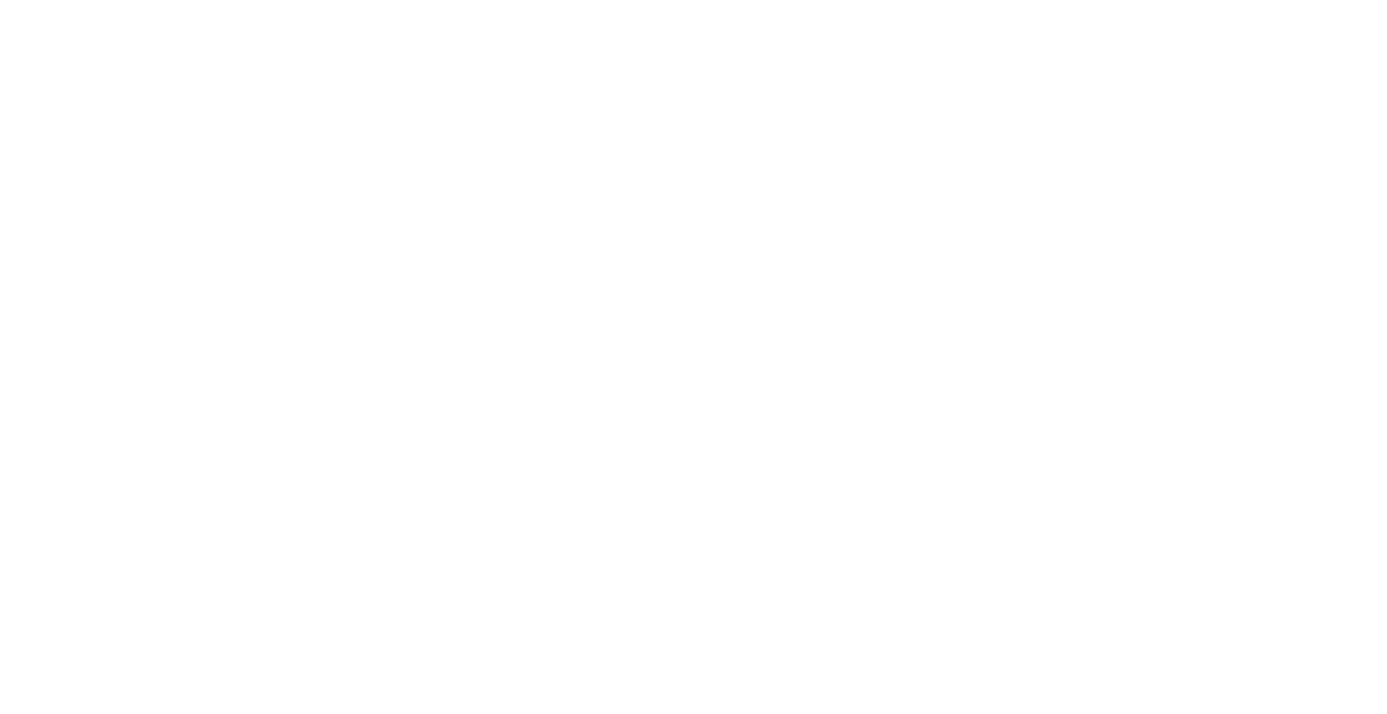 scroll, scrollTop: 0, scrollLeft: 0, axis: both 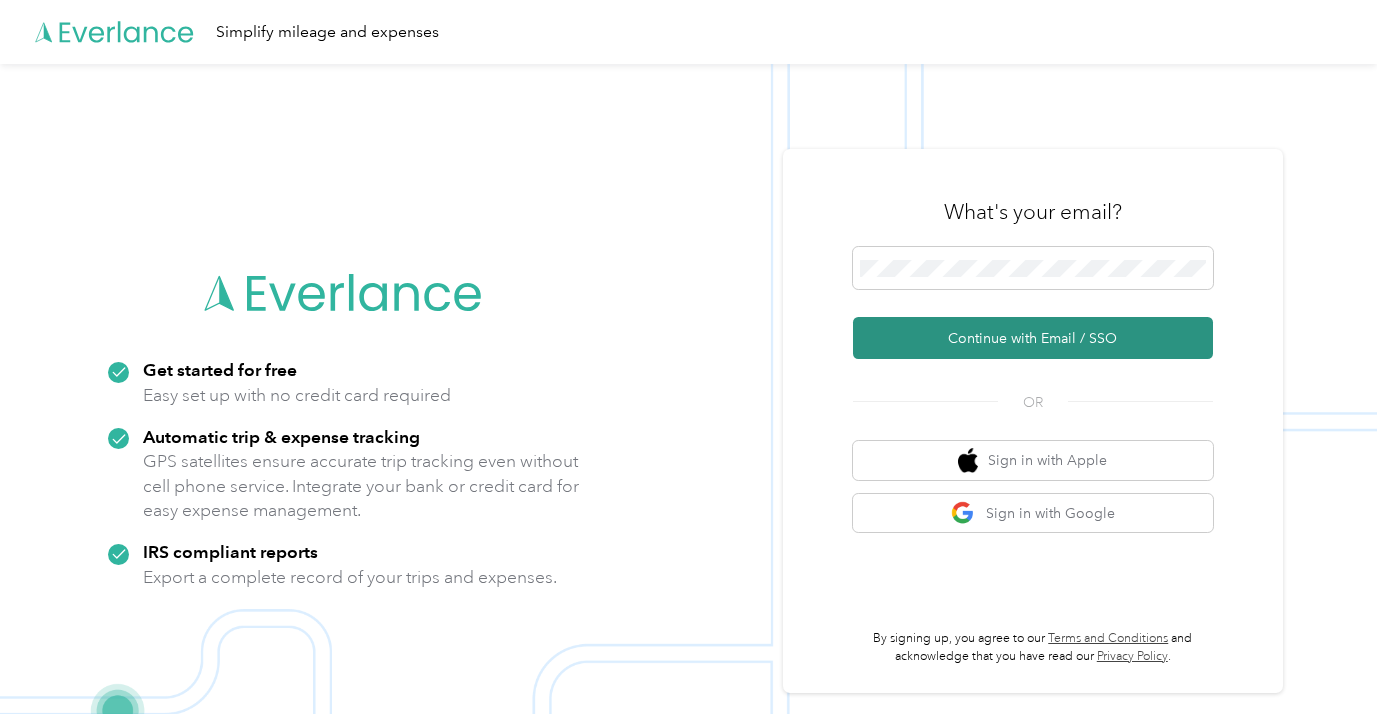 click on "Continue with Email / SSO" at bounding box center (1033, 338) 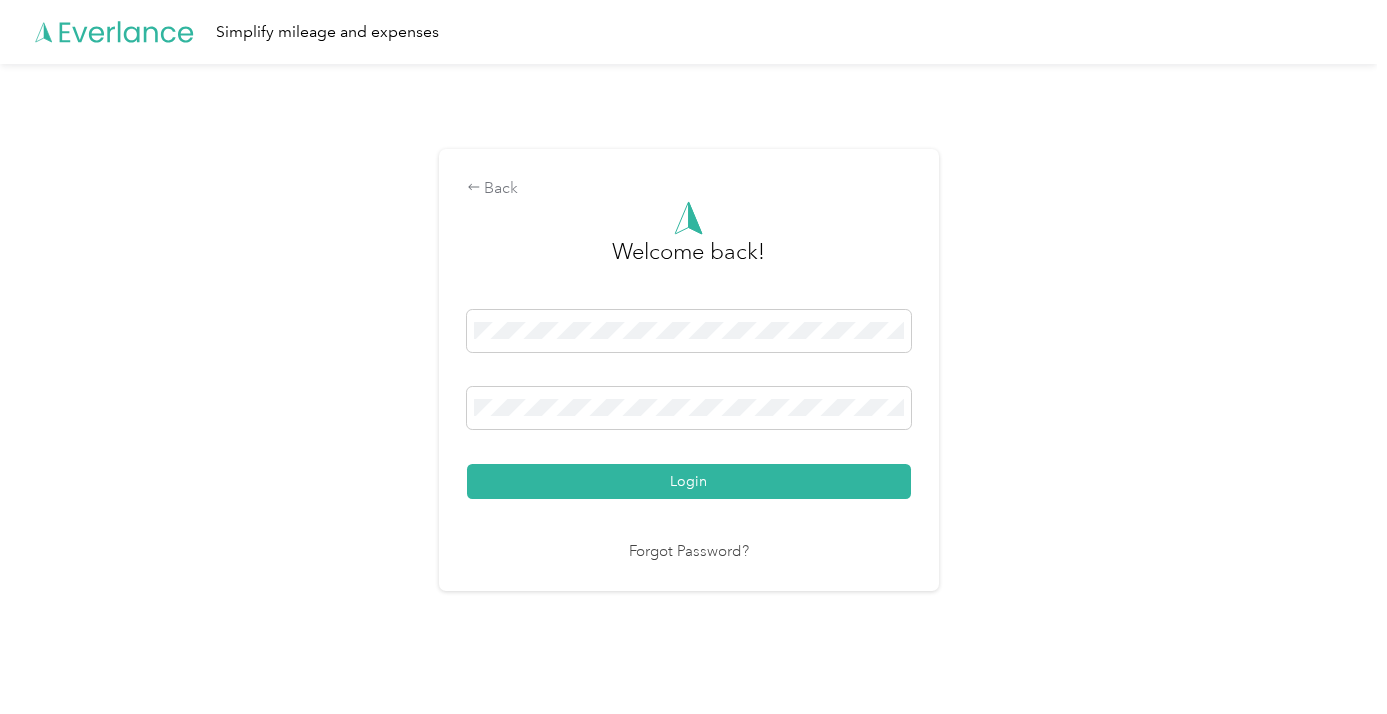 click on "Login" at bounding box center (689, 481) 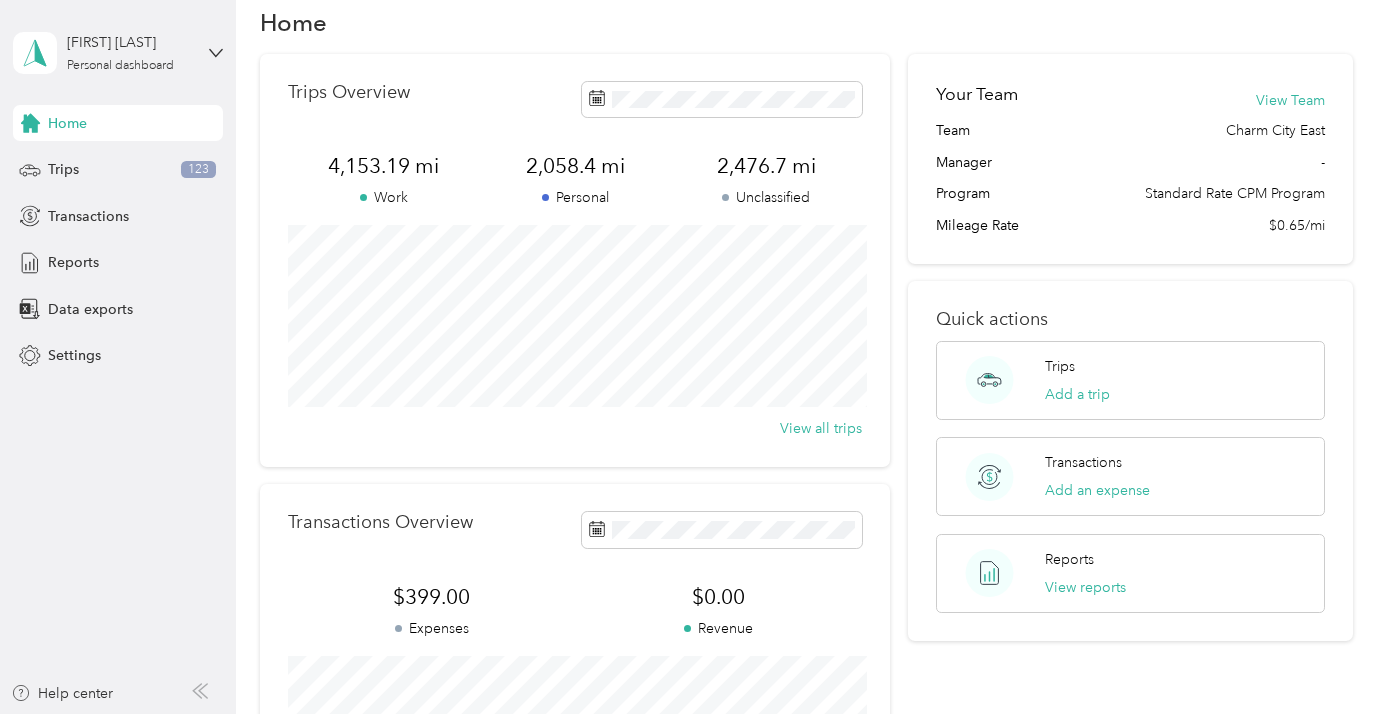 scroll, scrollTop: 44, scrollLeft: 0, axis: vertical 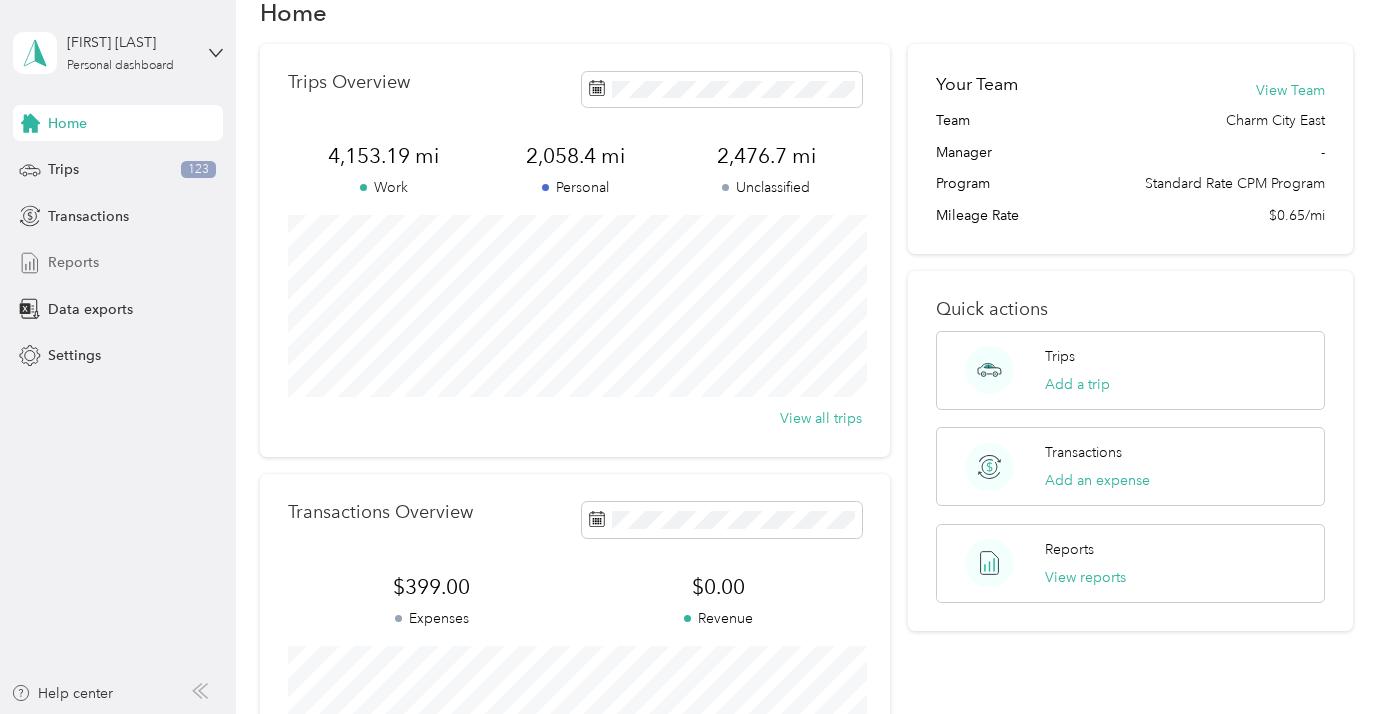 click on "Reports" at bounding box center [73, 262] 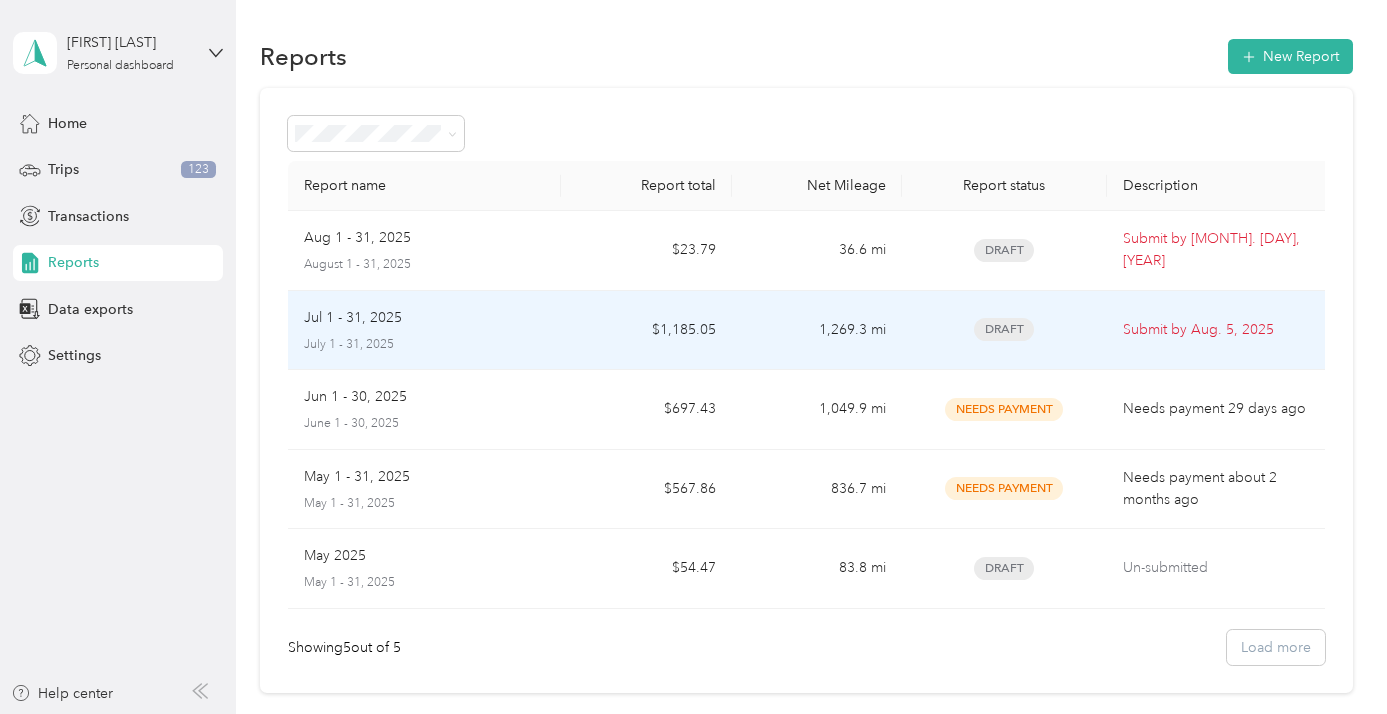 click on "July 1 - 31, 2025" at bounding box center (424, 345) 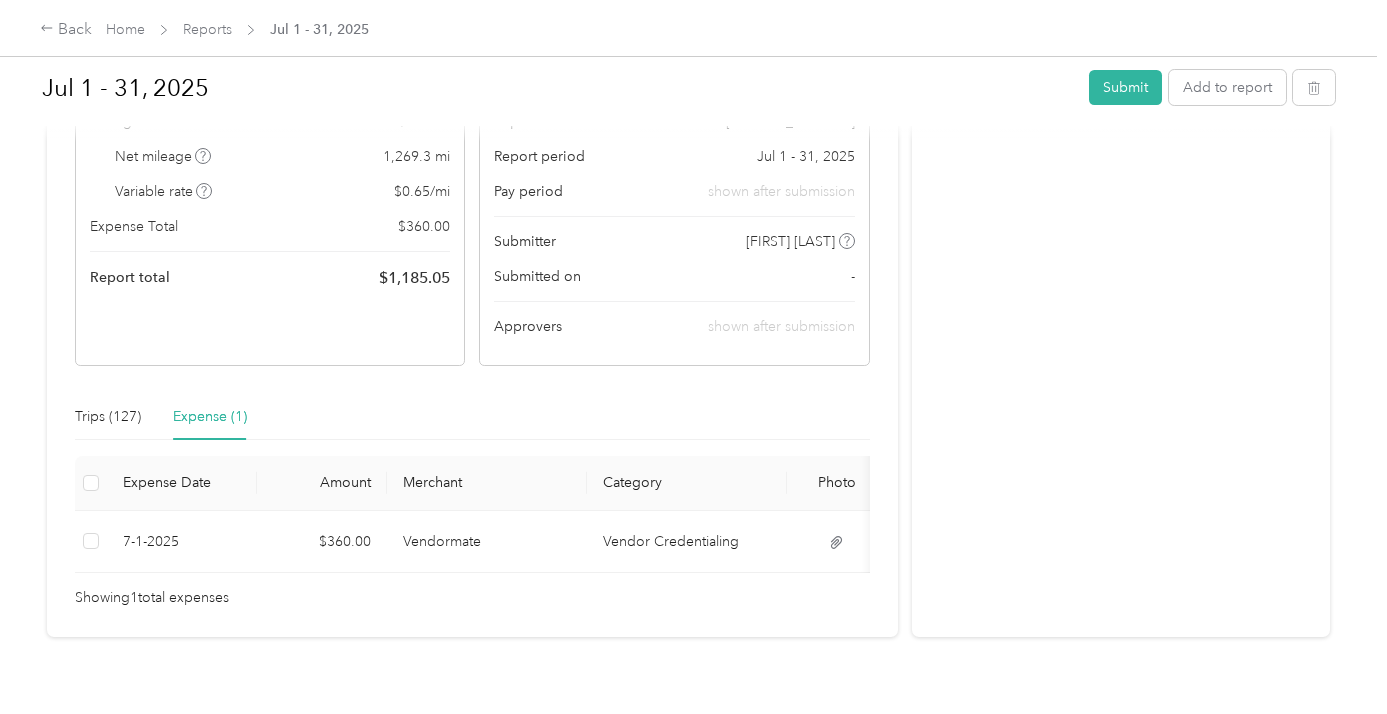 scroll, scrollTop: 276, scrollLeft: 0, axis: vertical 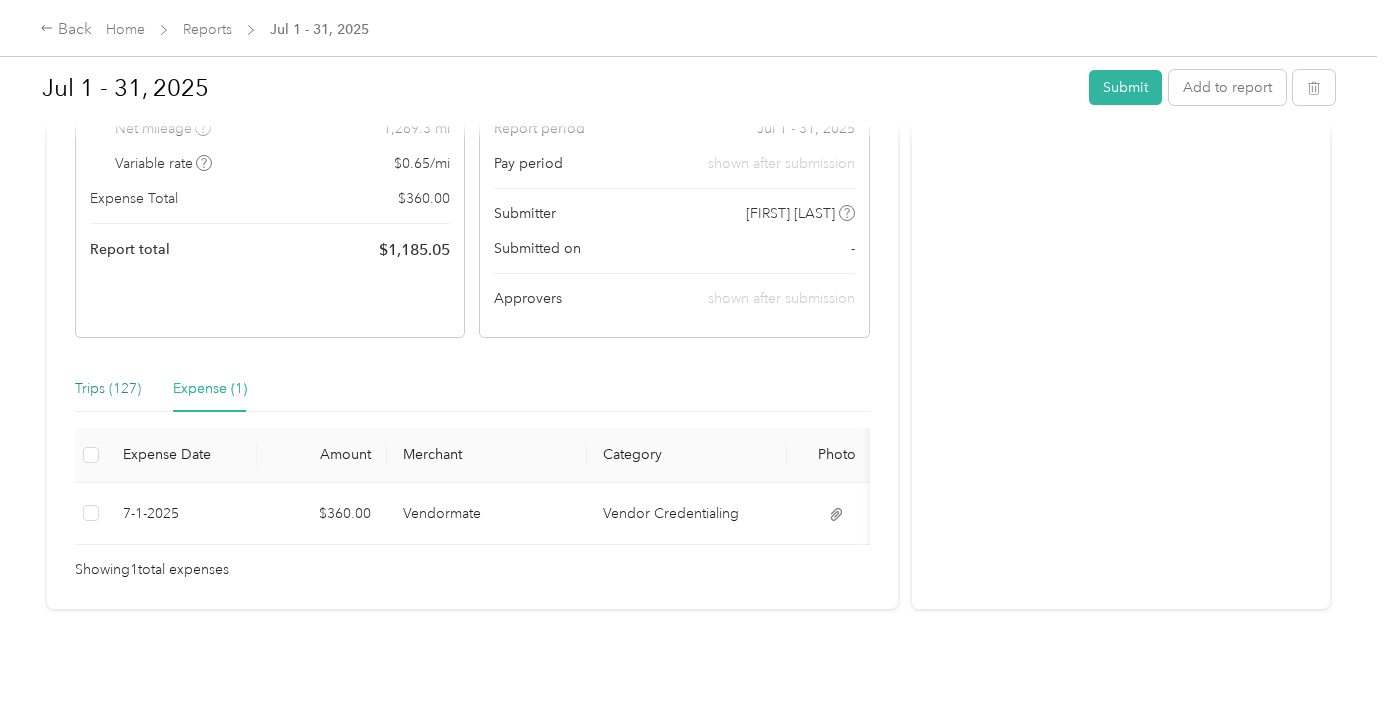 click on "Trips (127)" at bounding box center (108, 389) 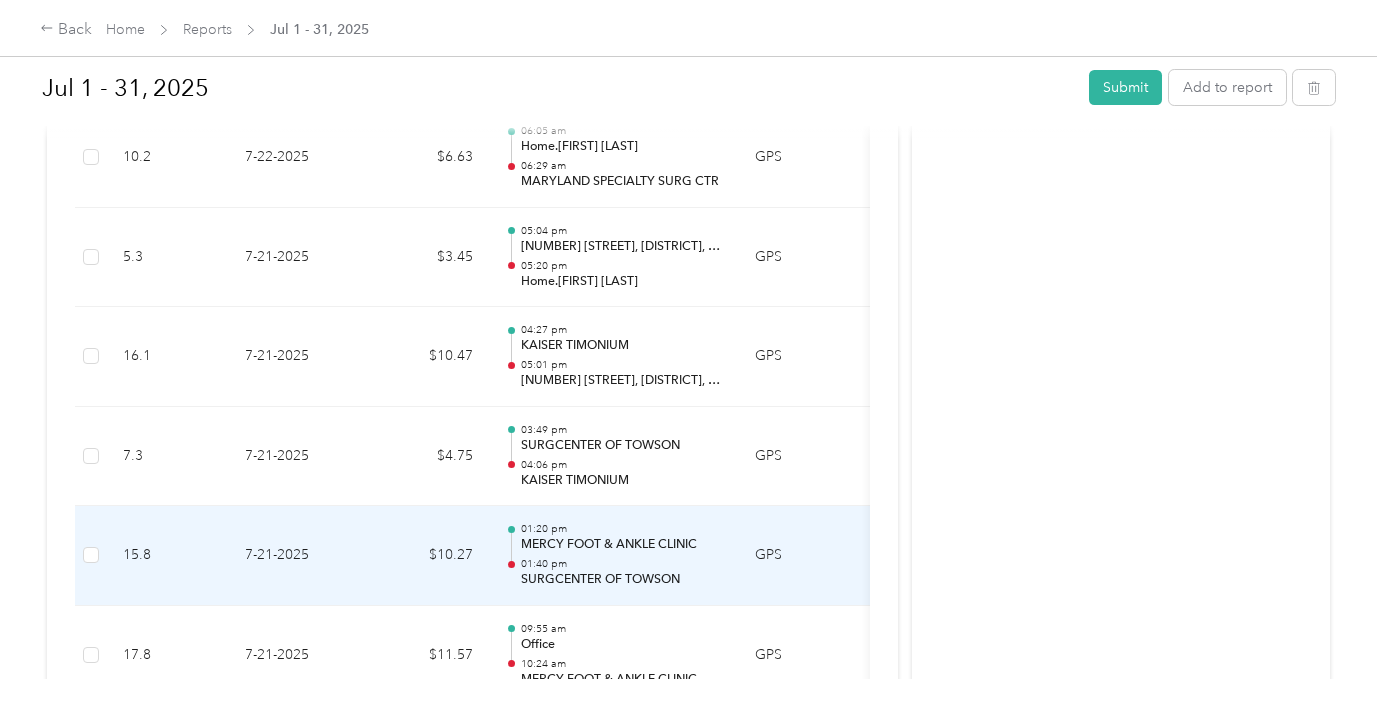 scroll, scrollTop: 4729, scrollLeft: 0, axis: vertical 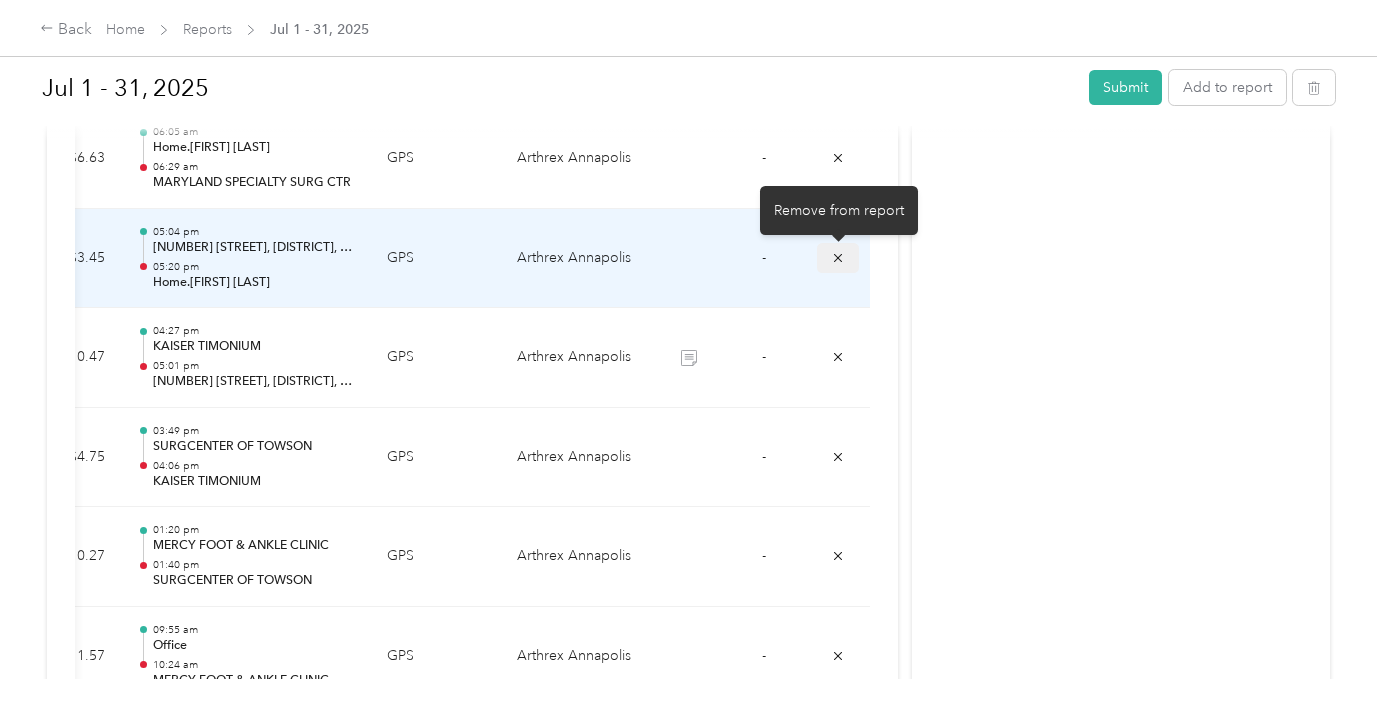 click at bounding box center [838, 256] 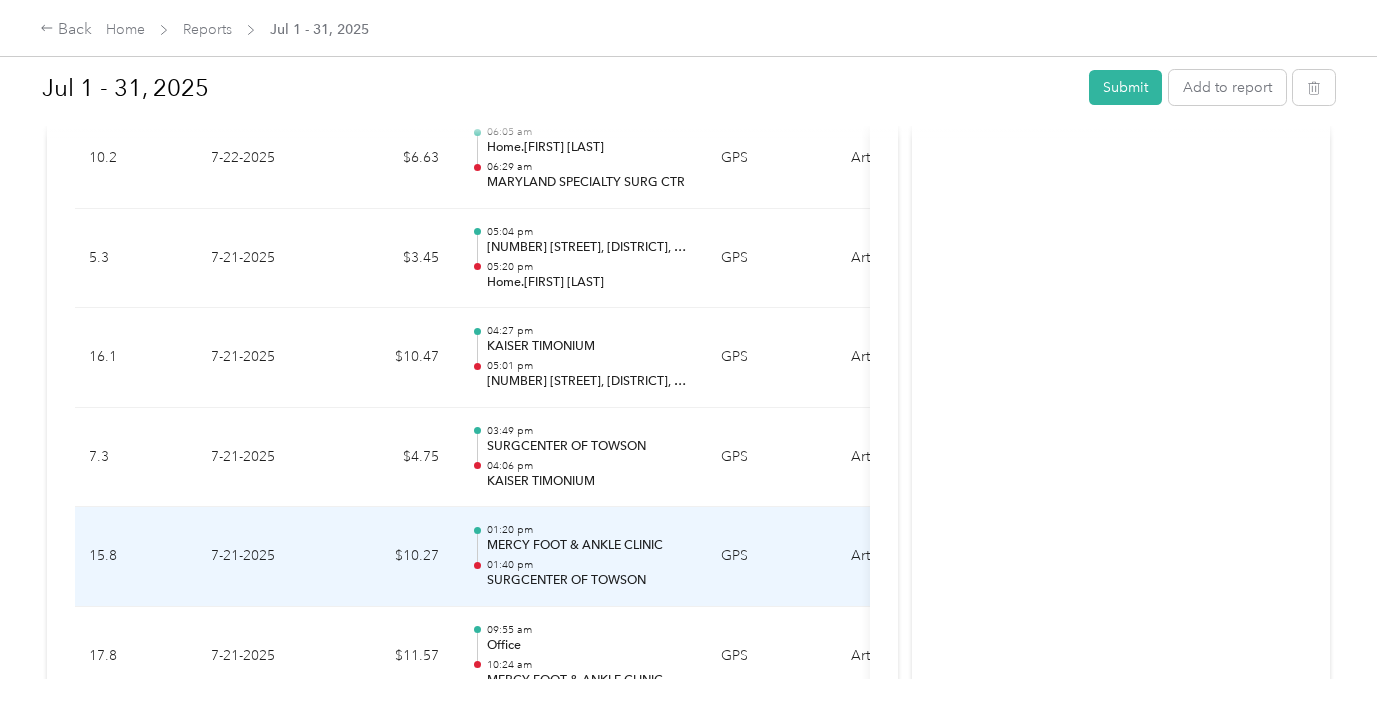 scroll, scrollTop: 0, scrollLeft: 0, axis: both 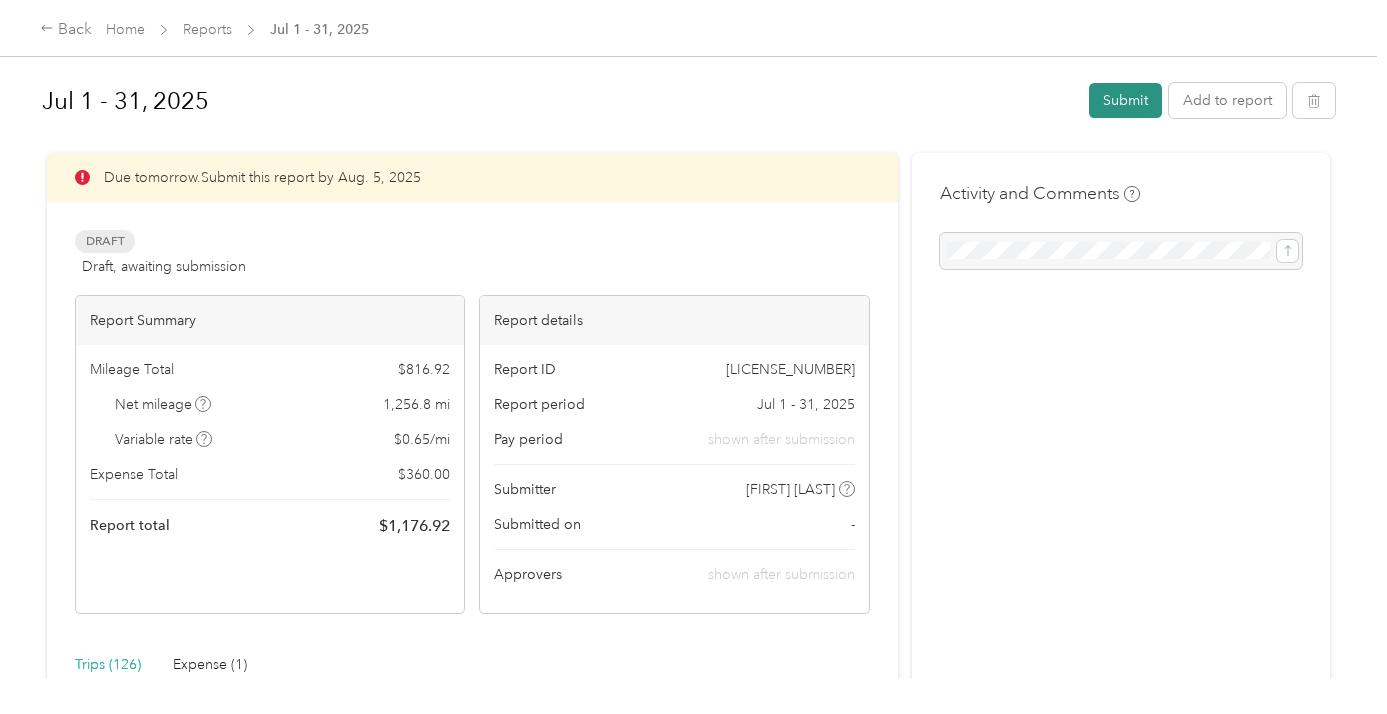 click on "Submit" at bounding box center [1125, 100] 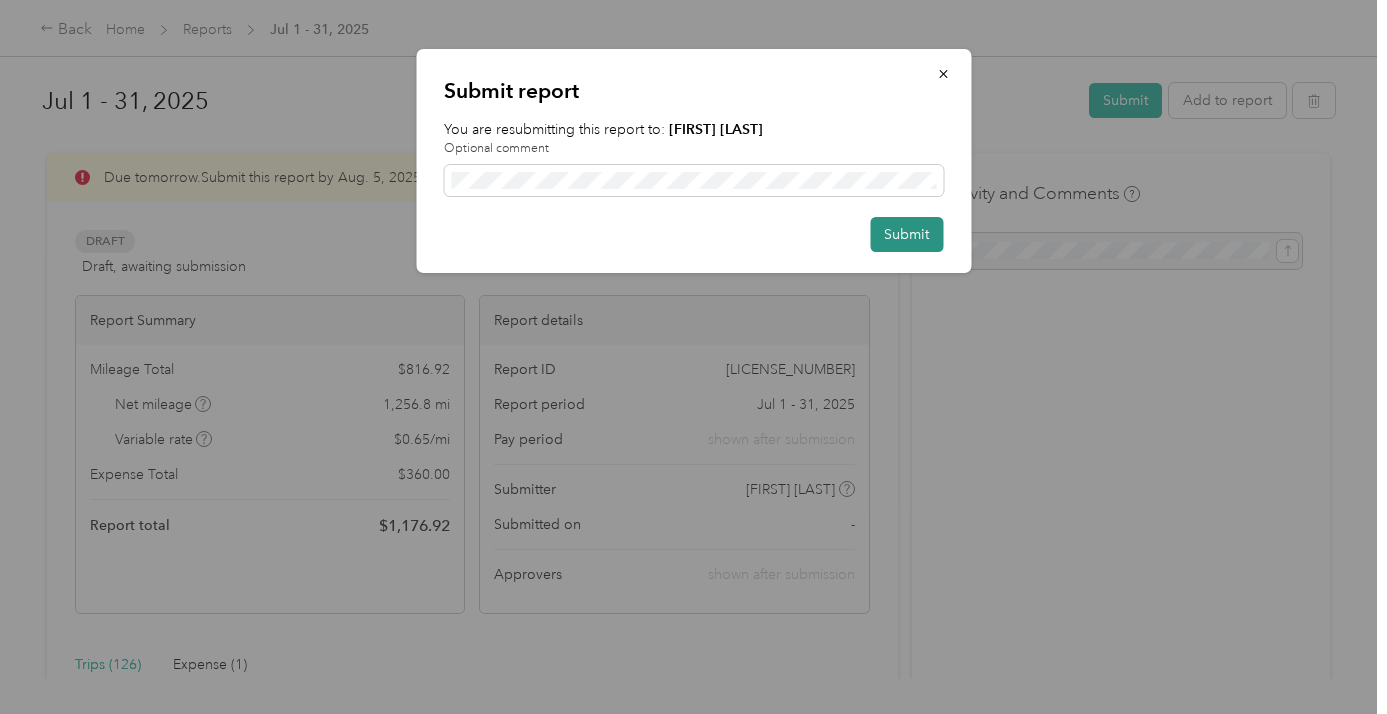 click on "Submit" at bounding box center (906, 234) 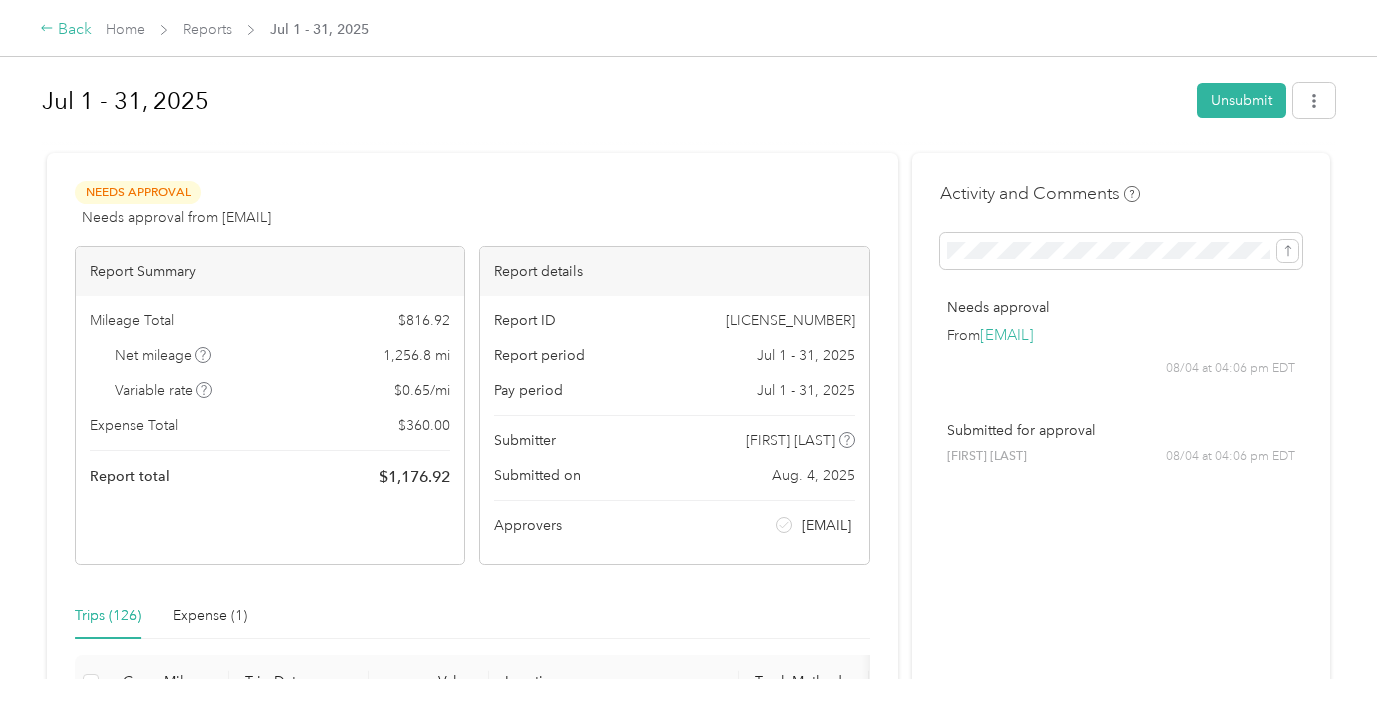 click on "Back" at bounding box center [66, 30] 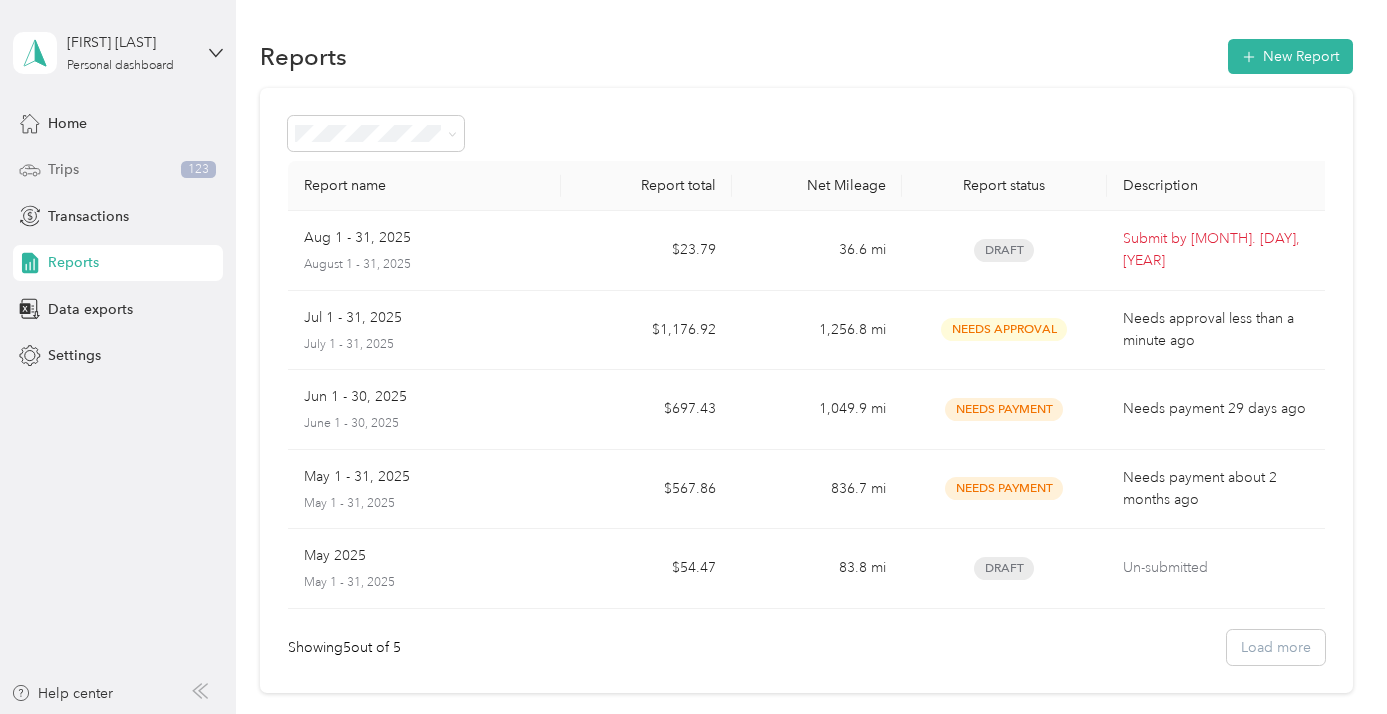 click on "Trips 123" at bounding box center (118, 170) 